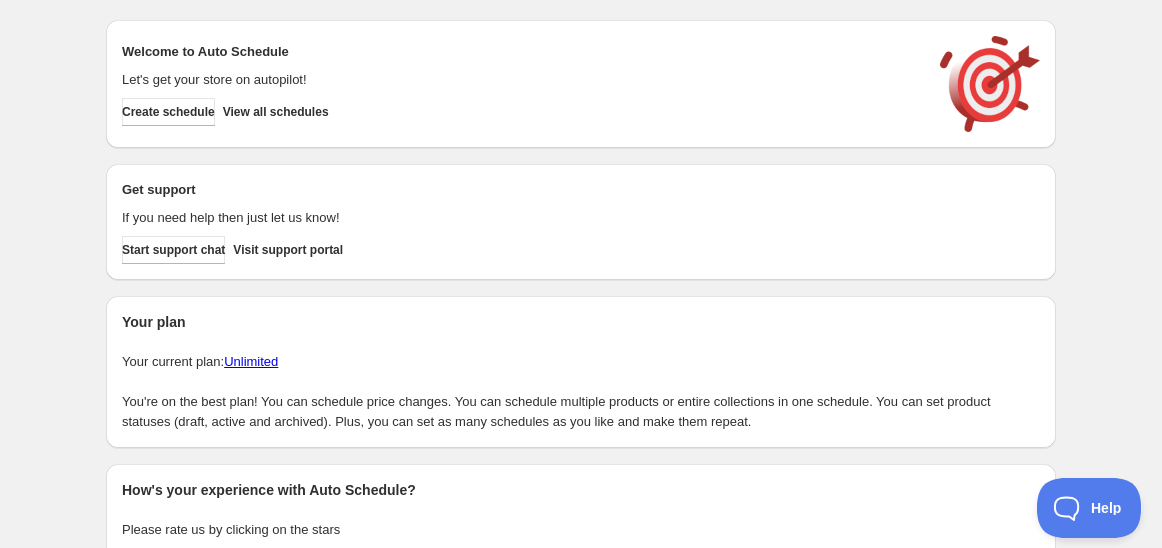 scroll, scrollTop: 0, scrollLeft: 0, axis: both 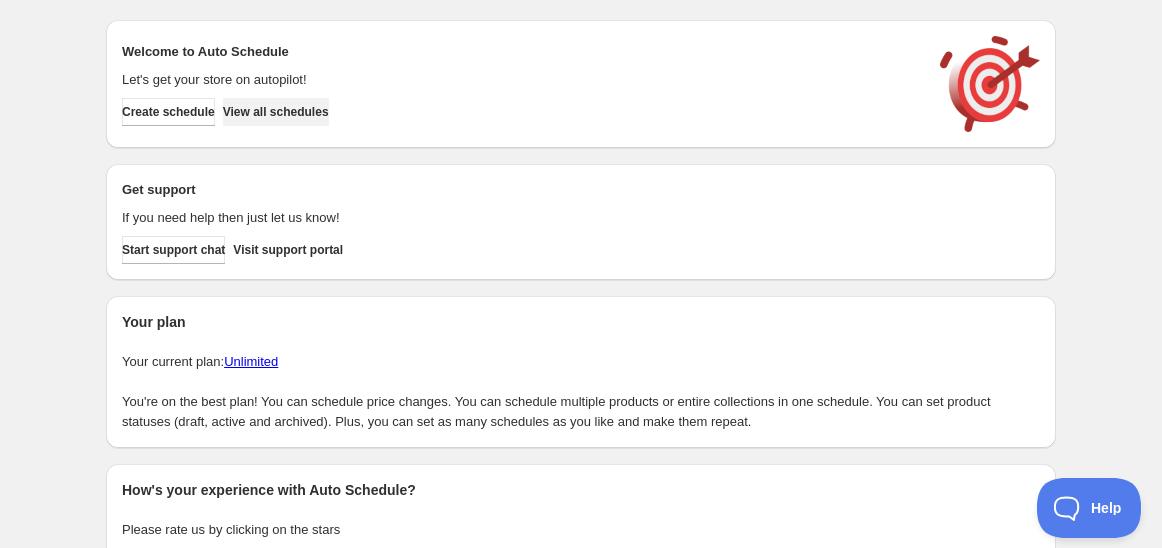 click on "View all schedules" at bounding box center (276, 112) 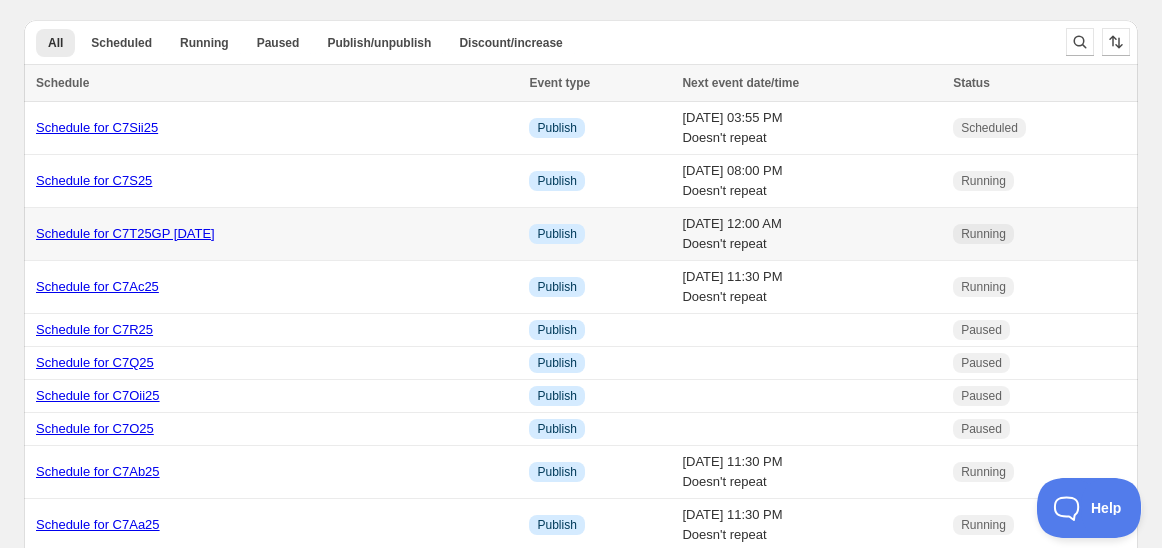 click on "Schedule for C7T25GP 29 july" at bounding box center (125, 233) 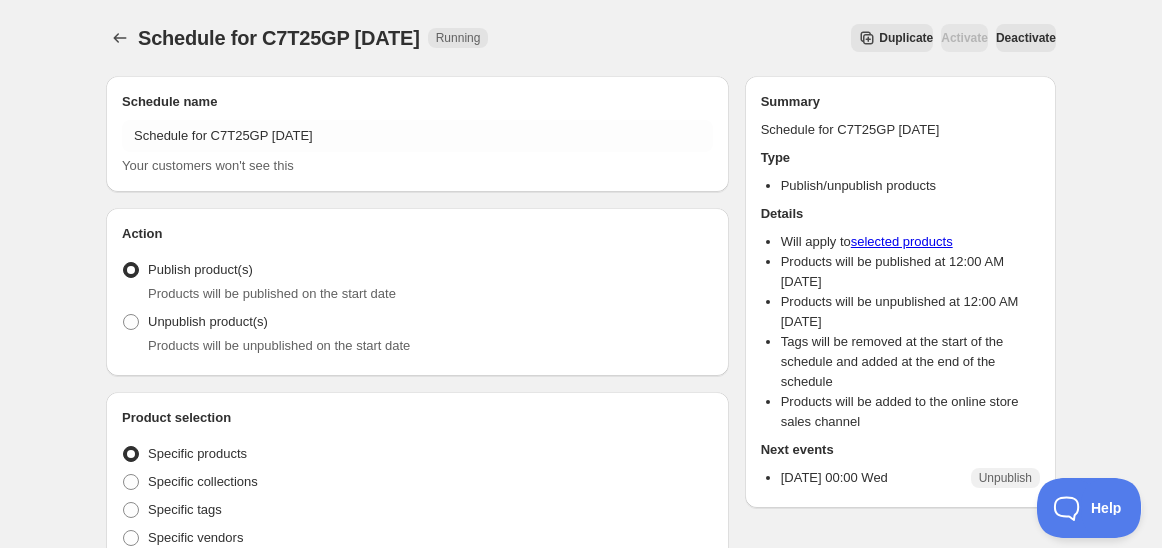 click on "Duplicate" at bounding box center [906, 38] 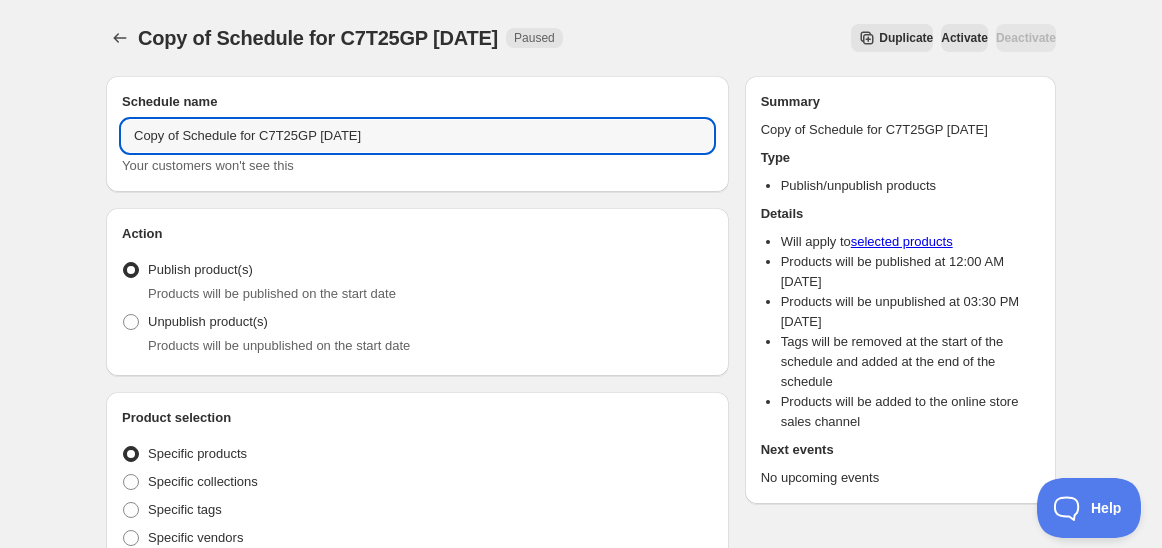 drag, startPoint x: 181, startPoint y: 133, endPoint x: -13, endPoint y: 148, distance: 194.57903 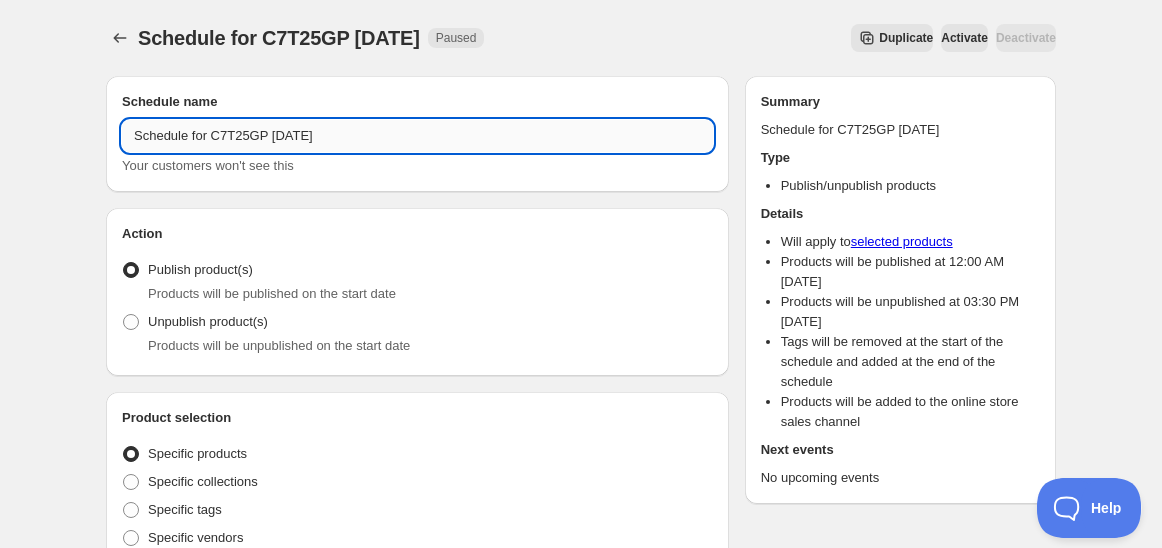 drag, startPoint x: 276, startPoint y: 136, endPoint x: 266, endPoint y: 134, distance: 10.198039 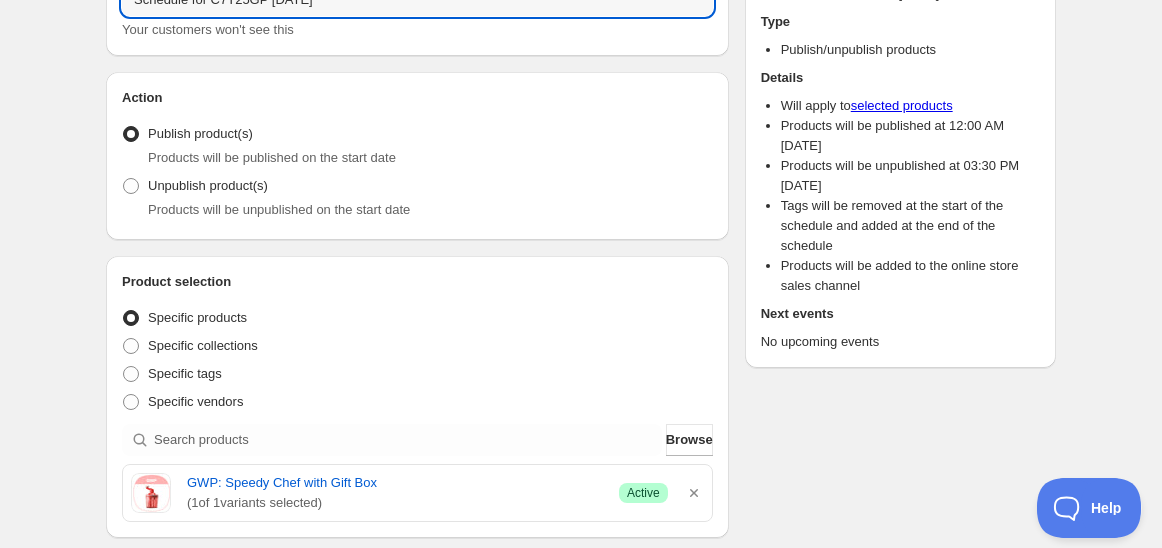 scroll, scrollTop: 222, scrollLeft: 0, axis: vertical 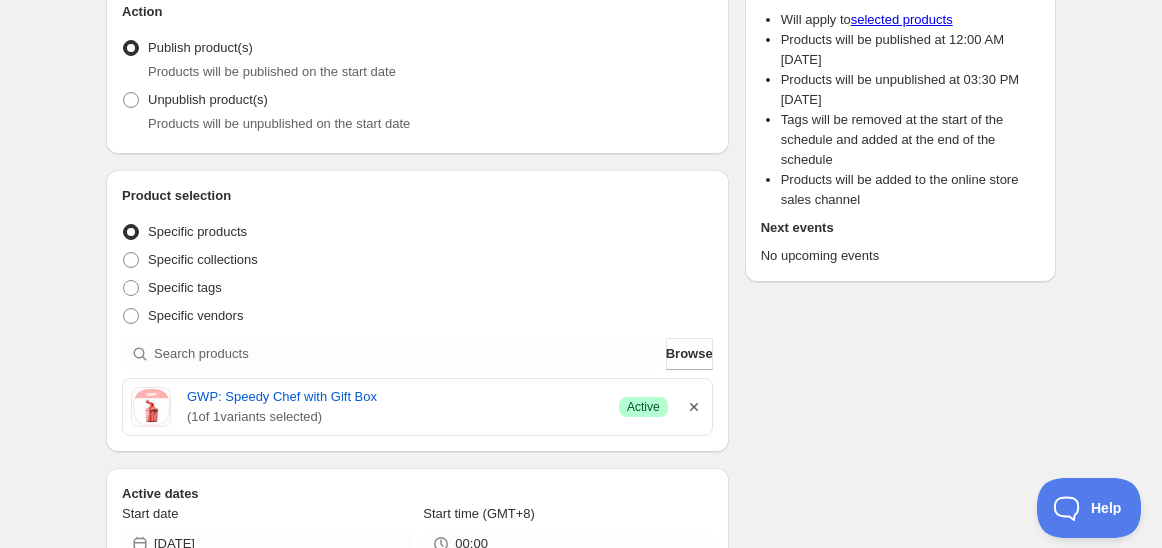 type on "Schedule for C7T25GP [DATE]" 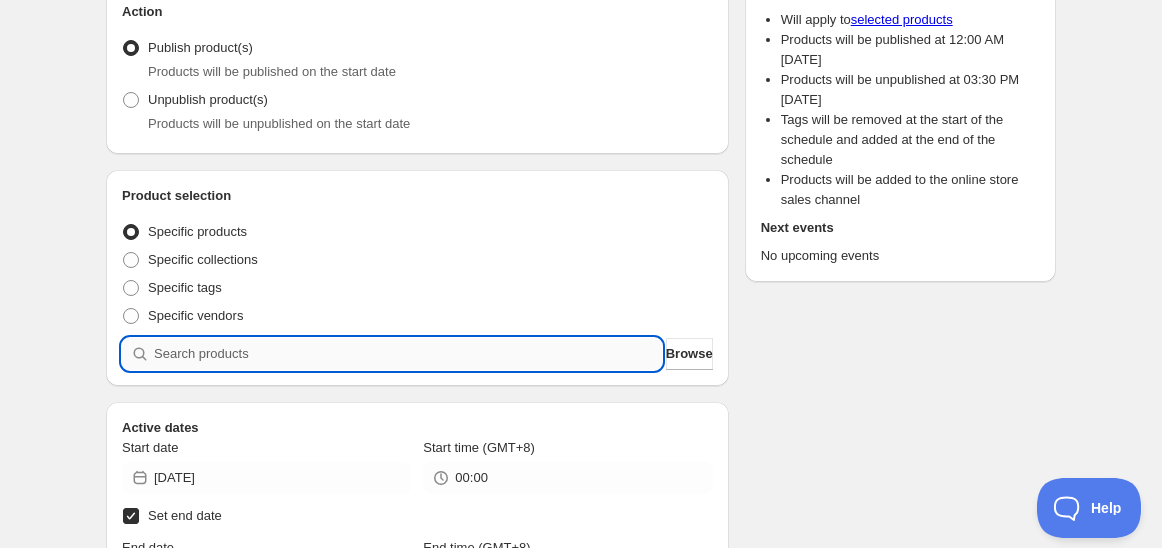 click at bounding box center (408, 354) 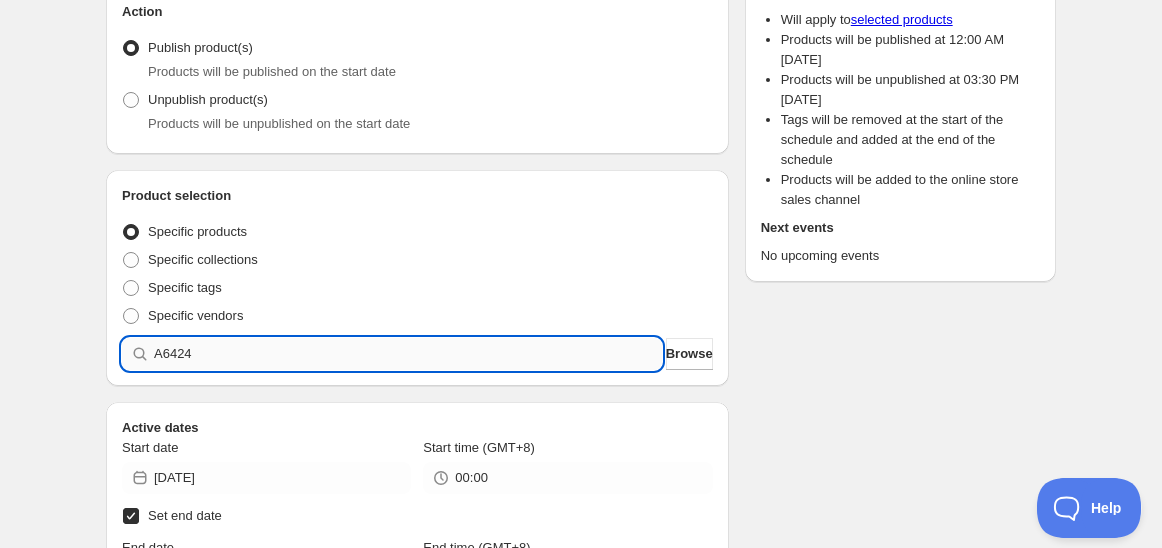 type 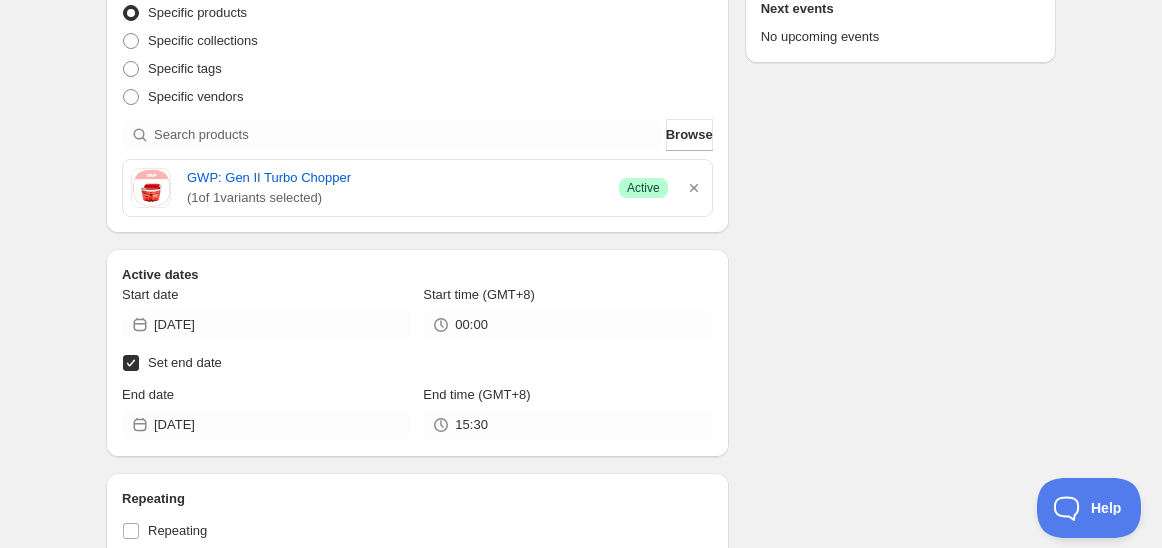 scroll, scrollTop: 444, scrollLeft: 0, axis: vertical 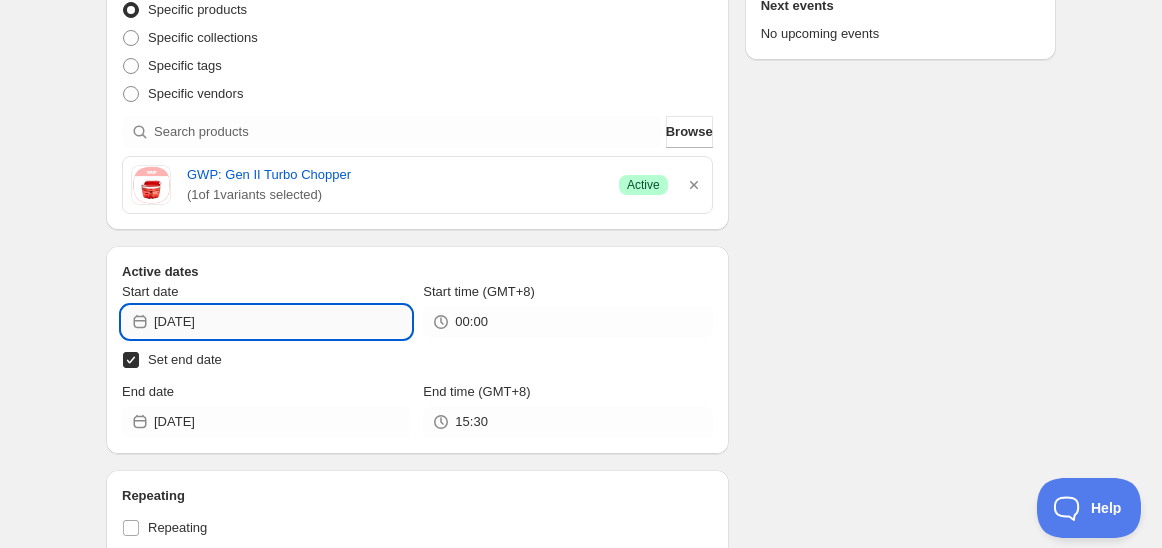 click on "[DATE]" at bounding box center [282, 322] 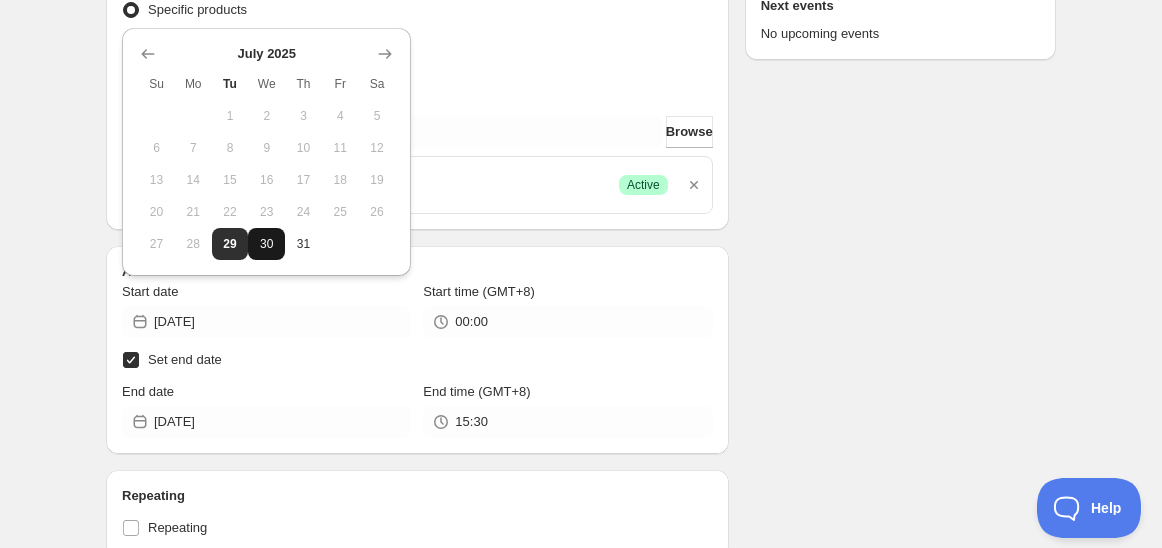 click on "30" at bounding box center (266, 244) 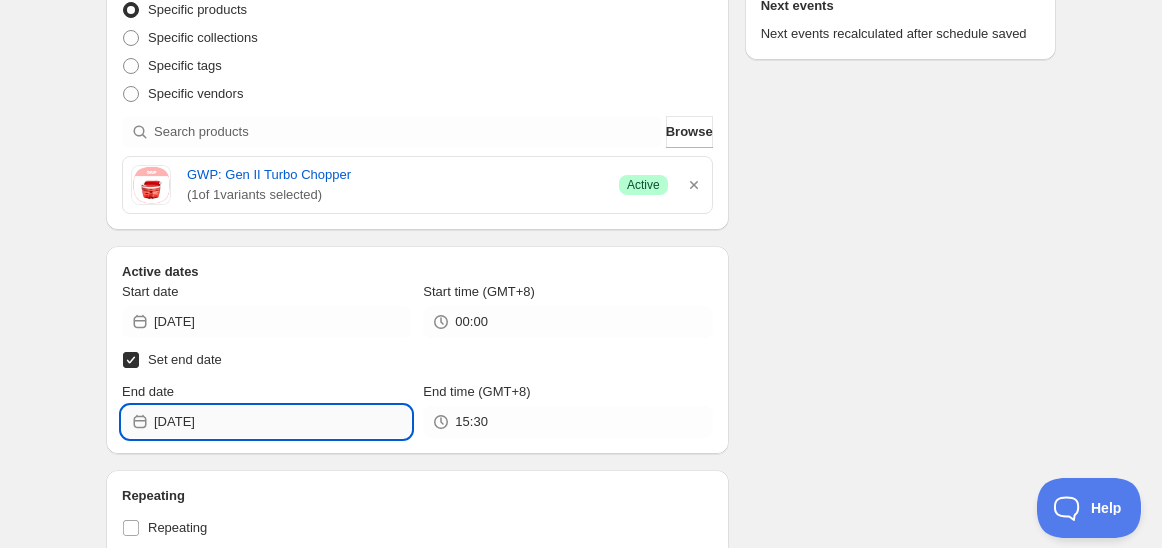 click on "2025-07-29" at bounding box center [282, 422] 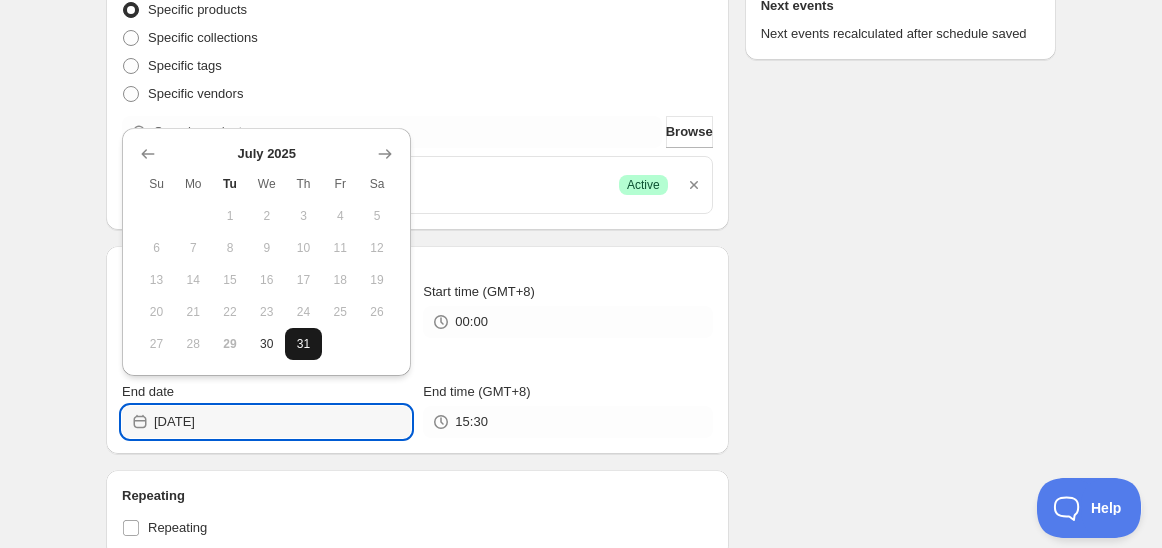 click on "31" at bounding box center (303, 344) 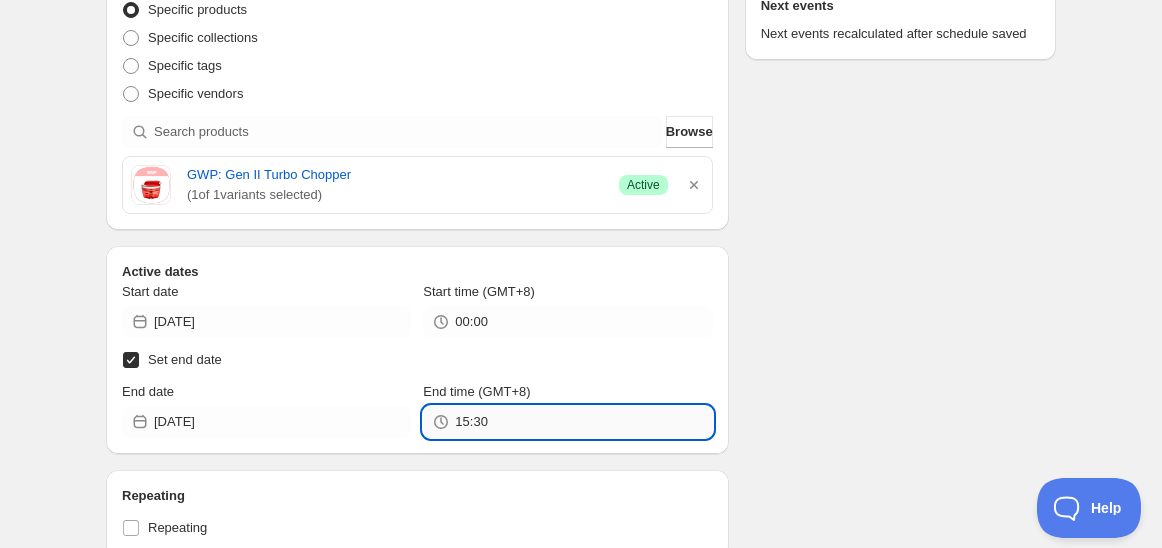 click on "15:30" at bounding box center (583, 422) 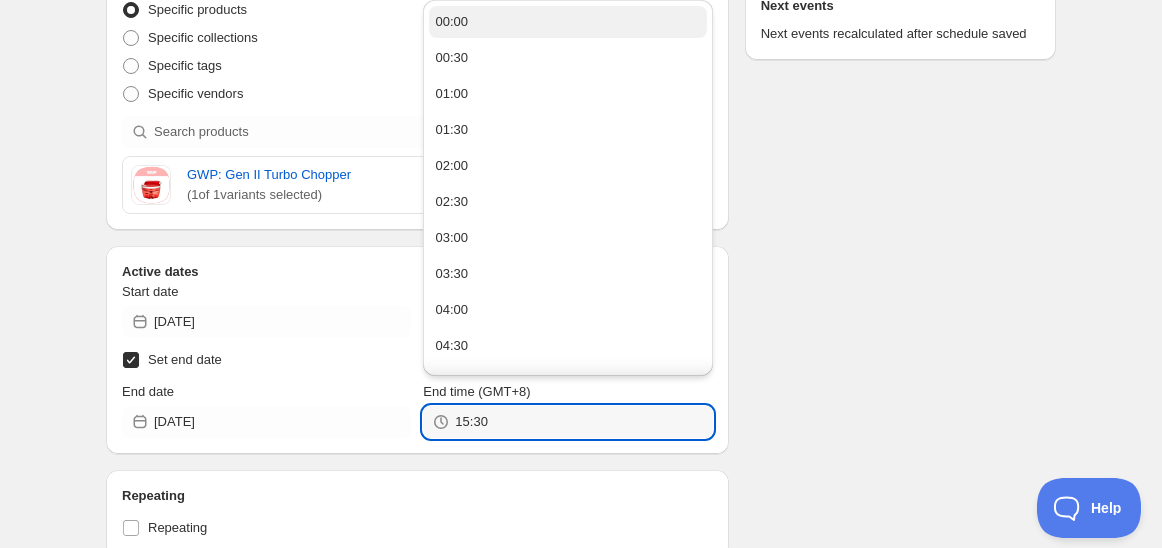 click on "00:00" at bounding box center (567, 22) 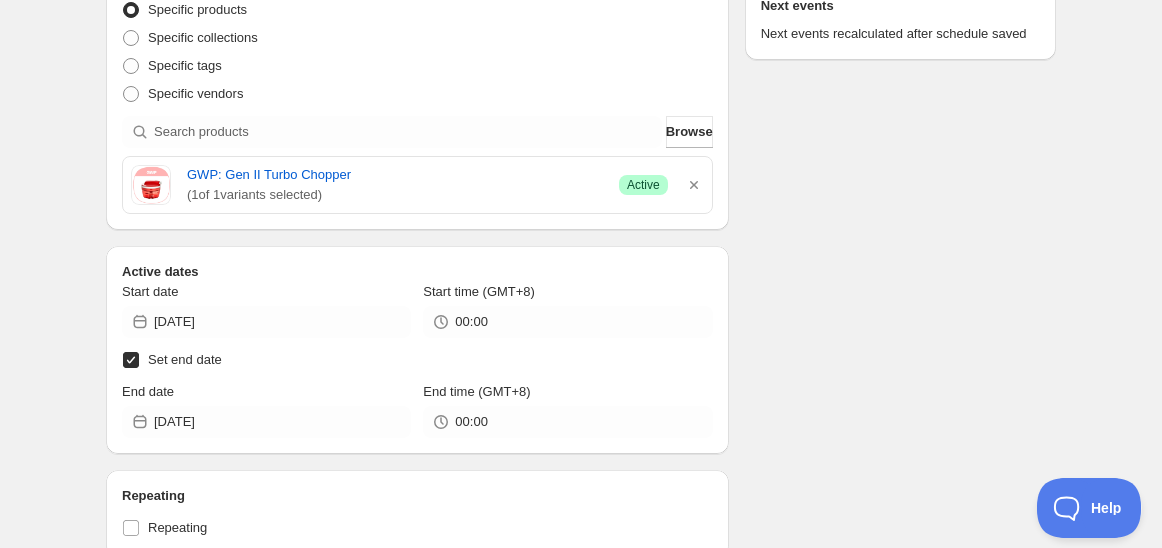 click on "Schedule name Schedule for C7T25GP 30 july Your customers won't see this Action Action Publish product(s) Products will be published on the start date Unpublish product(s) Products will be unpublished on the start date Product selection Entity type Specific products Specific collections Specific tags Specific vendors Browse GWP: Gen II Turbo Chopper ( 1  of   1  variants selected) Success Active Active dates Start date 2025-07-30 Start time (GMT+8) 00:00 Set end date End date 2025-07-31 End time (GMT+8) 00:00 Repeating Repeating Ok Cancel Every 1 Date range Days Weeks Months Years Days Ends Never On specific date After a number of occurances Tags Add/remove tags to products for the duration of the schedule Tag type Add tags at start of schedule, remove at end Remove tags at start of schedule, add at end Tags testing Countdown timer Show a countdown timer on the product page Open theme editor Anything else? Sales channel Add/remove products from online store sales channel Ignore products with status Summary" at bounding box center [573, 497] 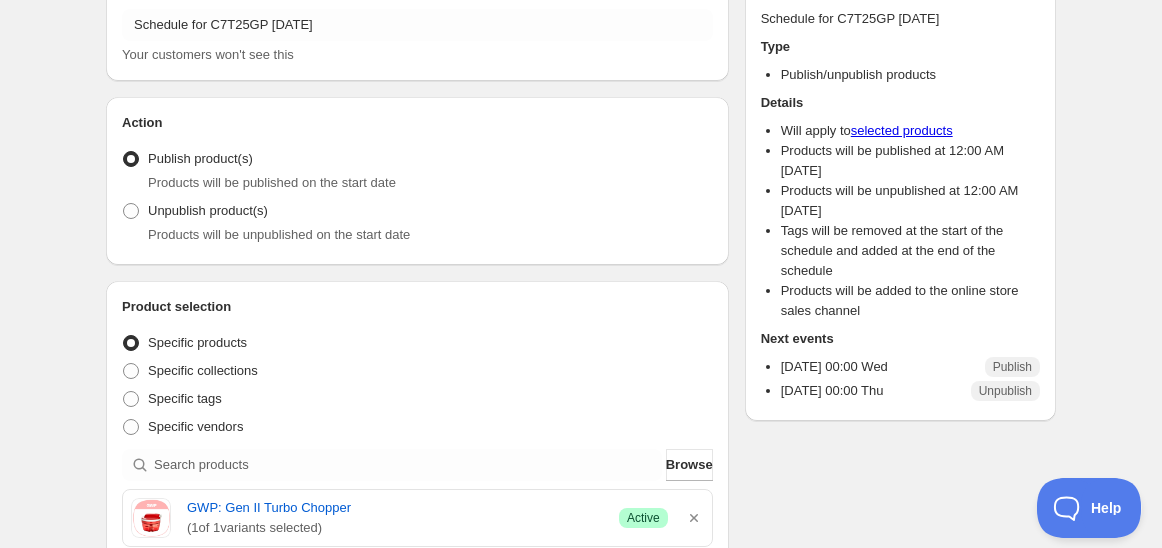 scroll, scrollTop: 0, scrollLeft: 0, axis: both 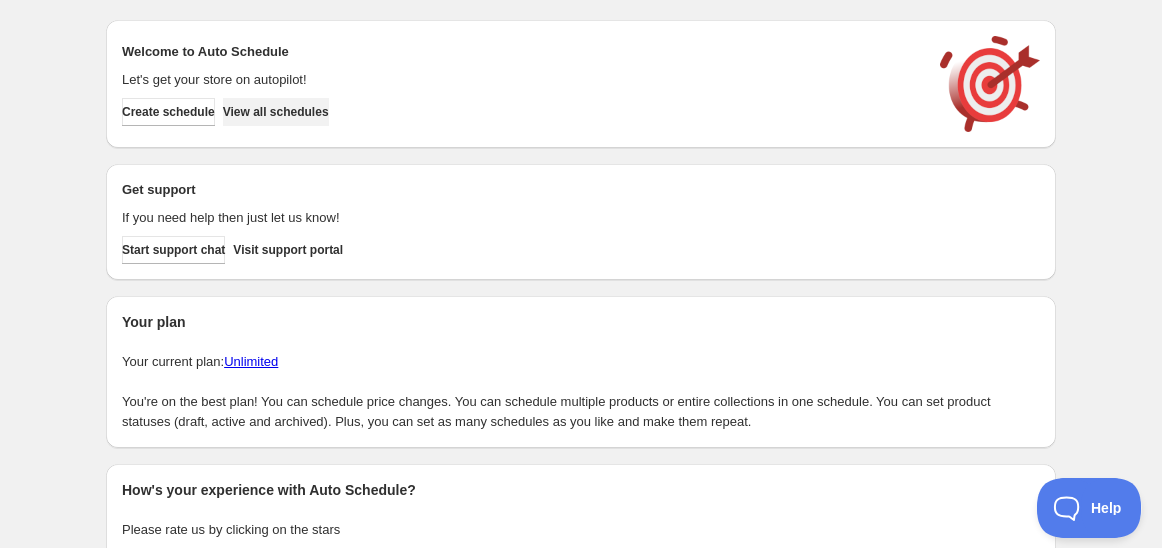 click on "View all schedules" at bounding box center [276, 112] 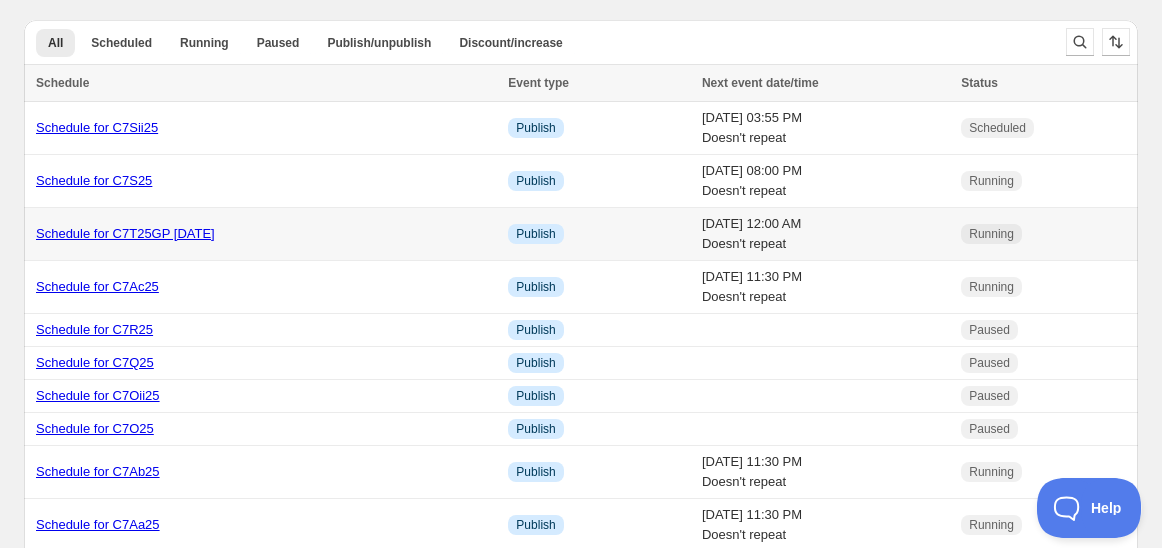 click on "Schedule for C7T25GP 29 july" at bounding box center (263, 234) 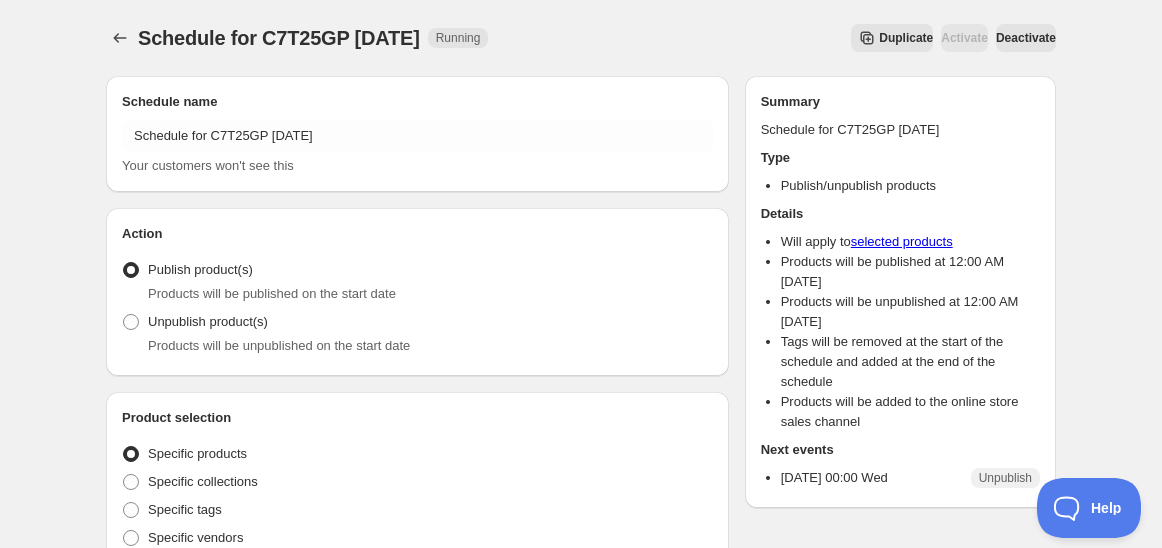 click on "Duplicate" at bounding box center (892, 38) 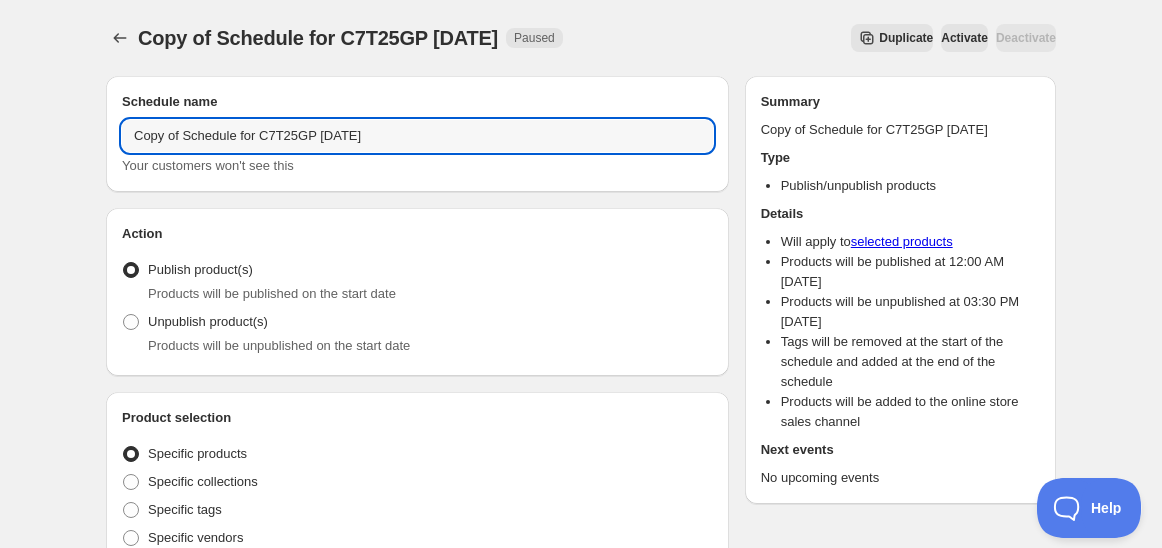 drag, startPoint x: 181, startPoint y: 132, endPoint x: 2, endPoint y: 140, distance: 179.17868 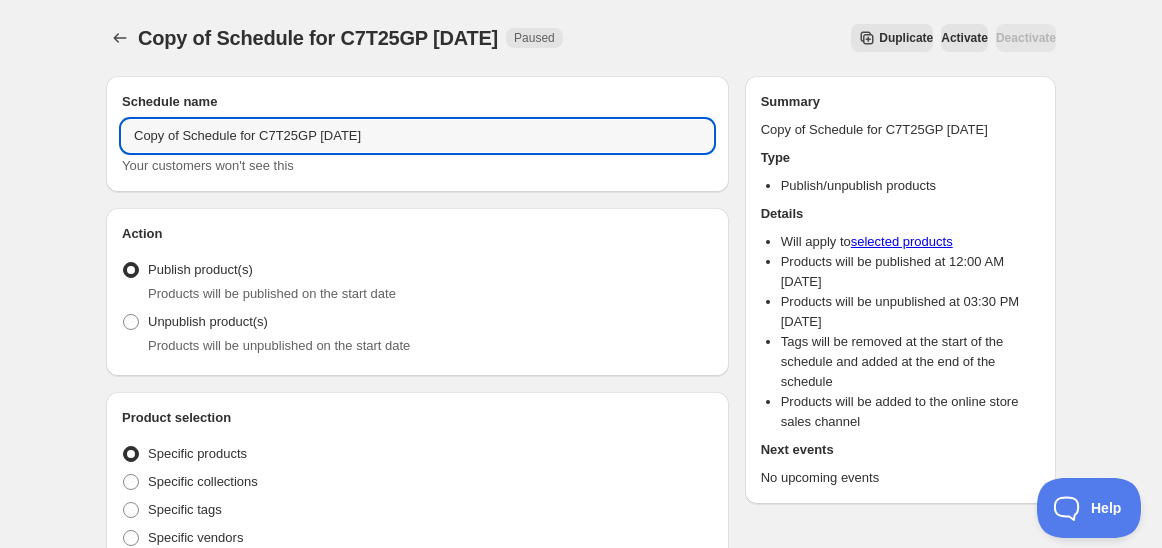 click on "Copy of Schedule for C7T25GP 29 july. This page is ready Copy of Schedule for C7T25GP 29 july Paused Duplicate Activate Deactivate More actions Duplicate Activate Deactivate Submit Schedule name Copy of Schedule for C7T25GP 29 july Your customers won't see this Action Action Publish product(s) Products will be published on the start date Unpublish product(s) Products will be unpublished on the start date Product selection Entity type Specific products Specific collections Specific tags Specific vendors Browse GWP: Speedy Chef with Gift Box ( 1  of   1  variants selected) Success Active Active dates Start date 2025-07-29 Start time (GMT+8) 00:00 Set end date End date 2025-07-29 End time (GMT+8) 15:30 Repeating Repeating Ok Cancel Every 1 Date range Days Weeks Months Years Days Ends Never On specific date After a number of occurances Tags Add/remove tags to products for the duration of the schedule Tag type Add tags at start of schedule, remove at end Remove tags at start of schedule, add at end Tags testing" at bounding box center [581, 931] 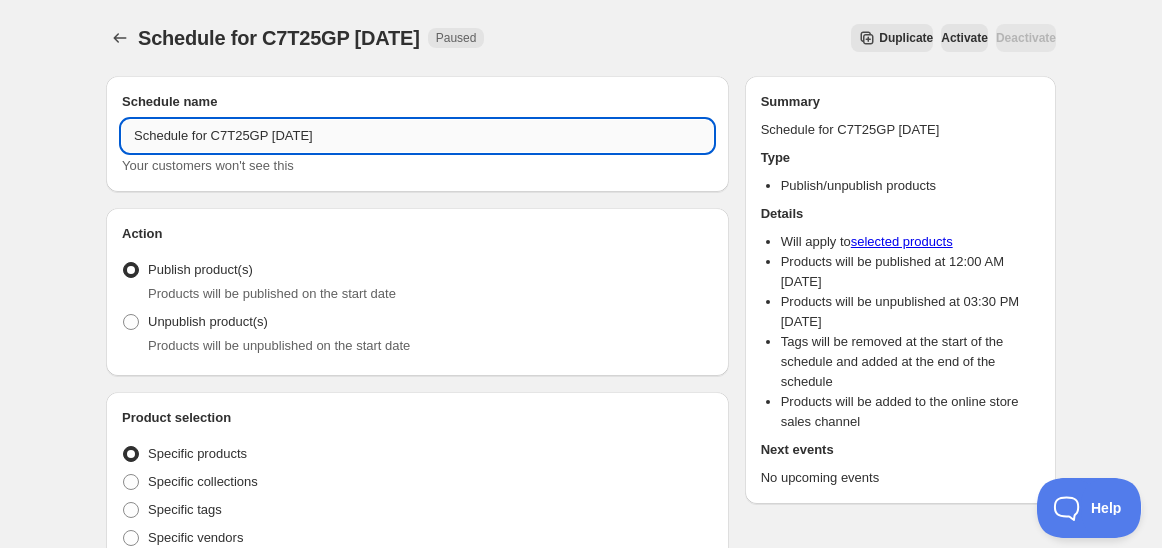 drag, startPoint x: 277, startPoint y: 135, endPoint x: 266, endPoint y: 133, distance: 11.18034 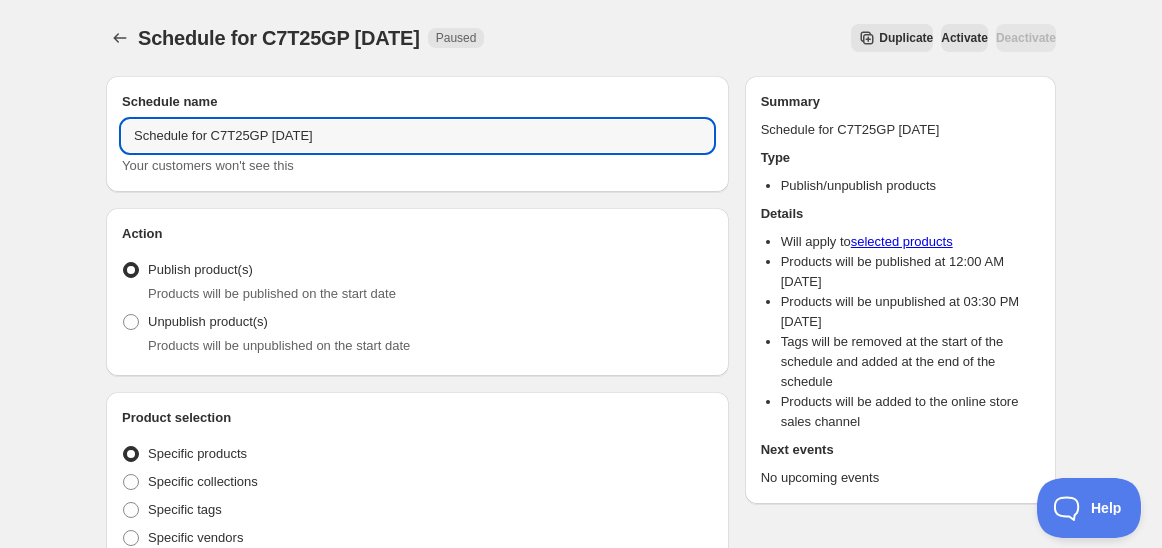 type on "Schedule for C7T25GP 30 july" 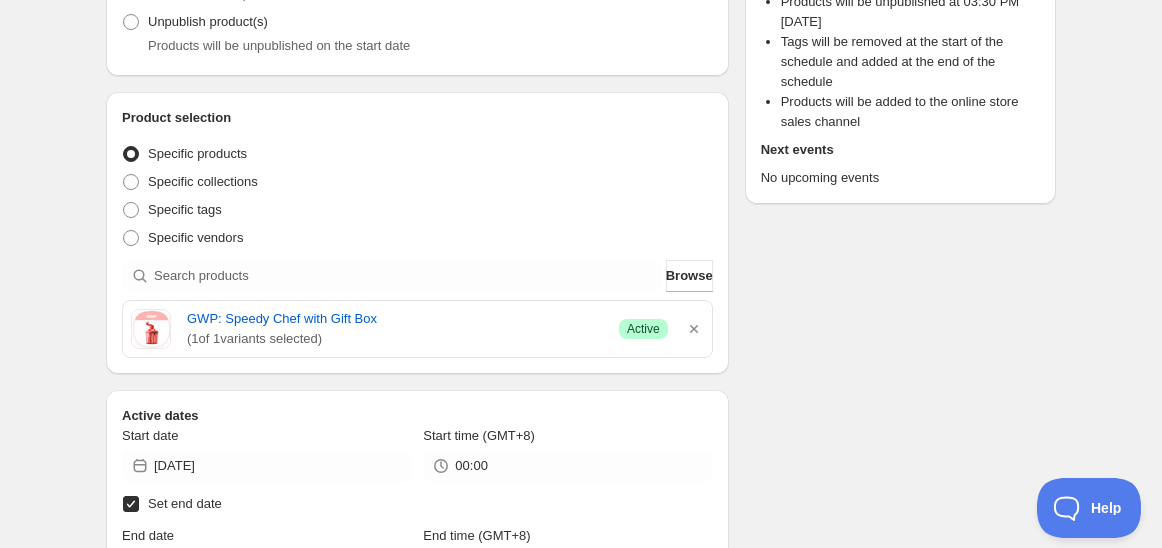 scroll, scrollTop: 333, scrollLeft: 0, axis: vertical 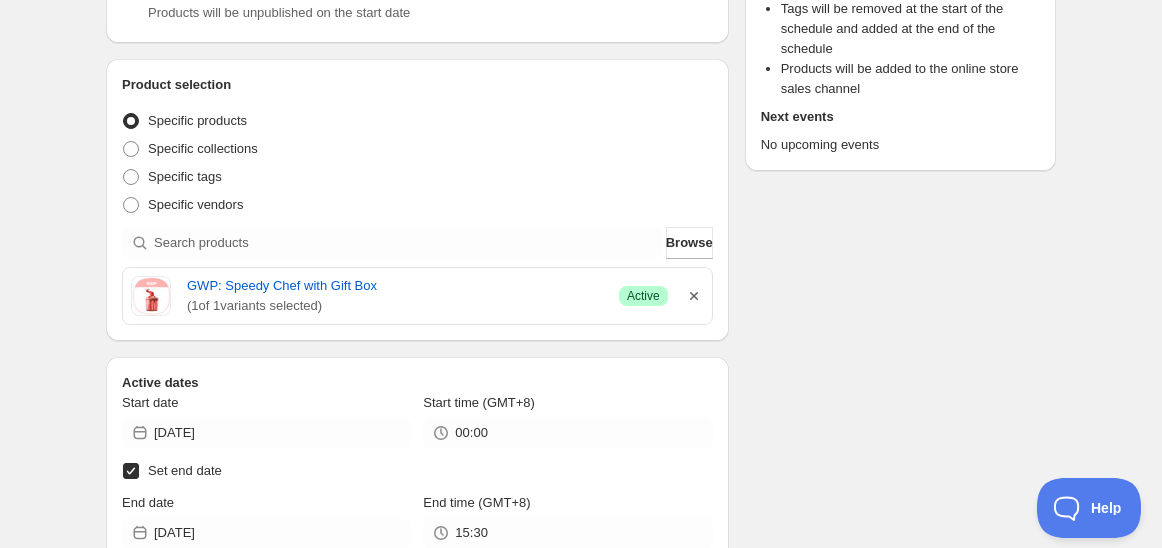click 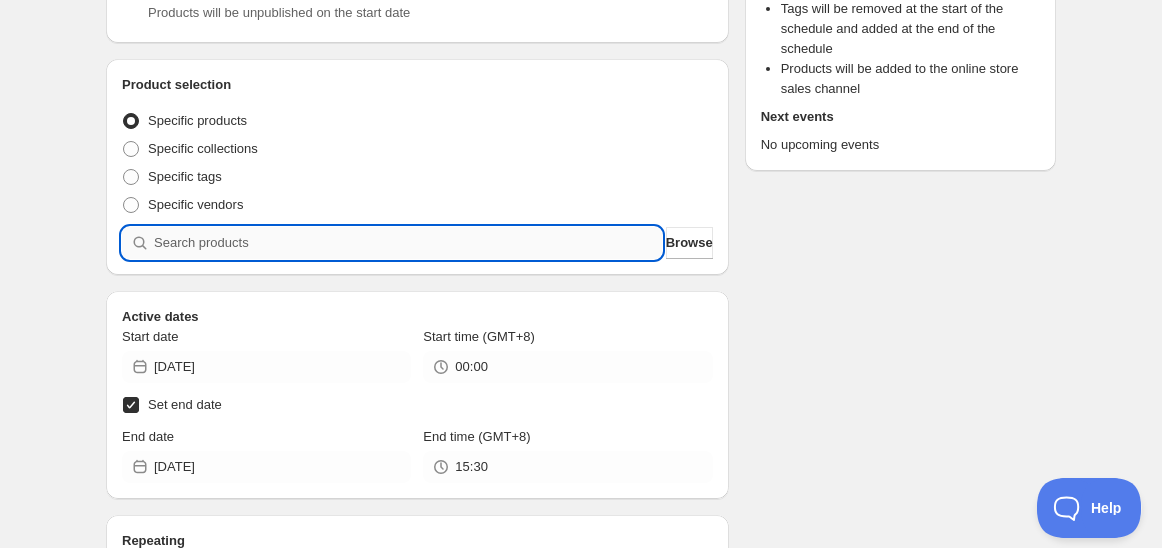 click at bounding box center (408, 243) 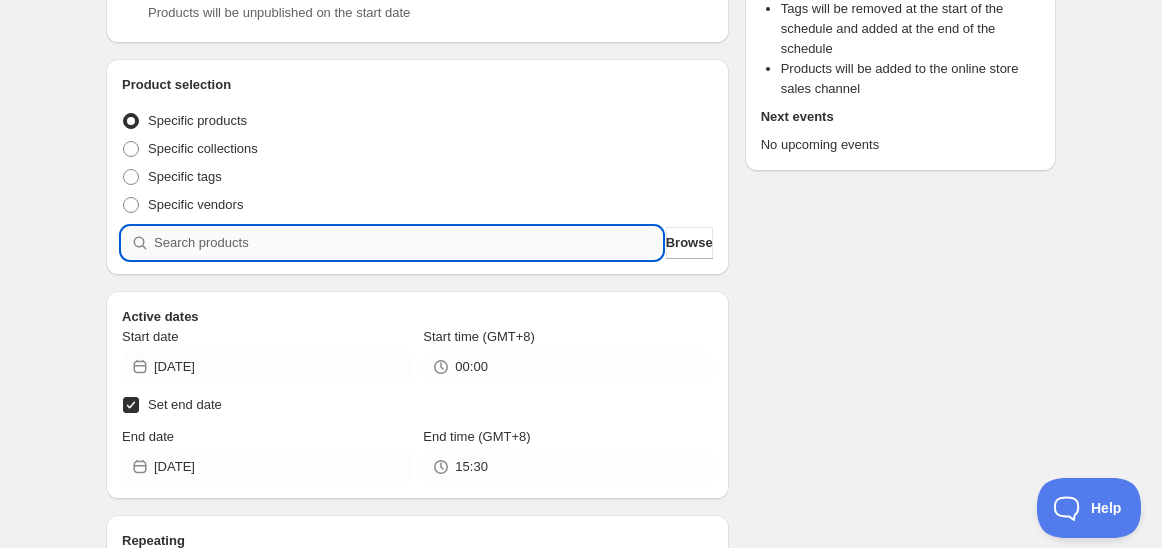 paste on "A6424" 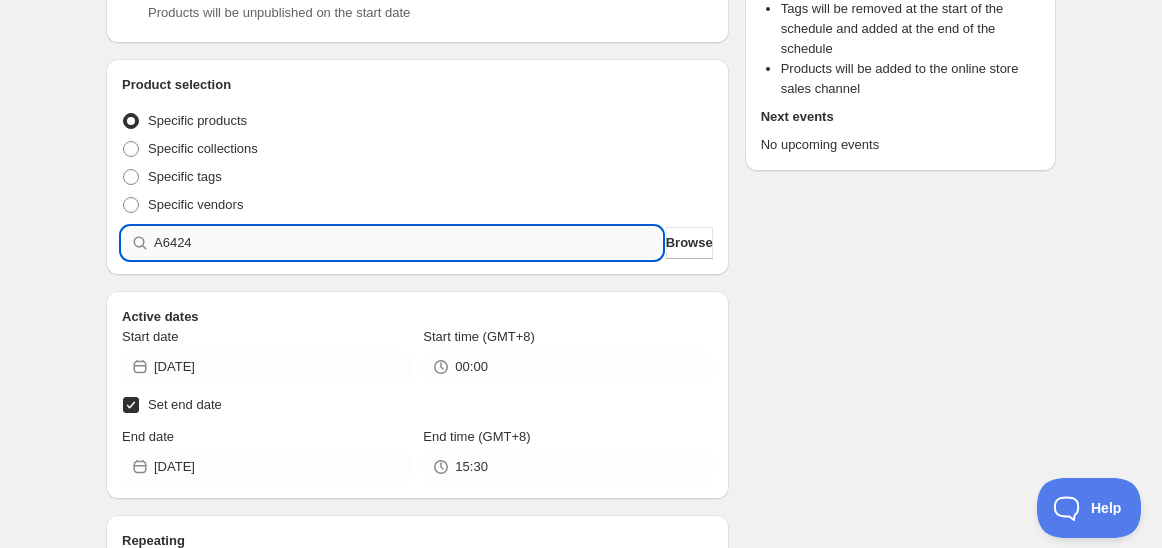 type 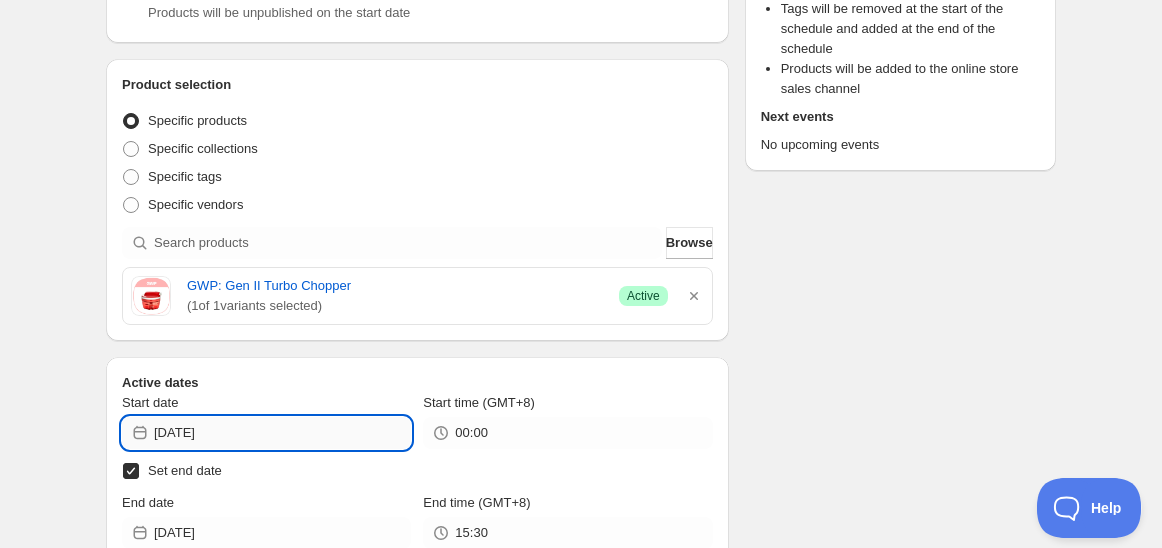 click on "2025-07-29" at bounding box center (282, 433) 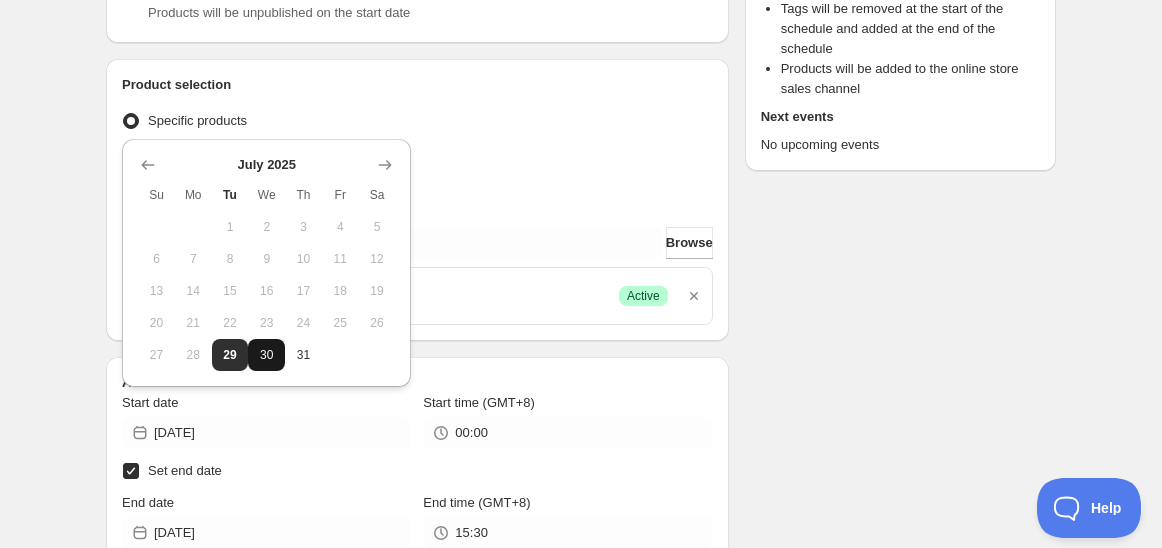 click on "30" at bounding box center [266, 355] 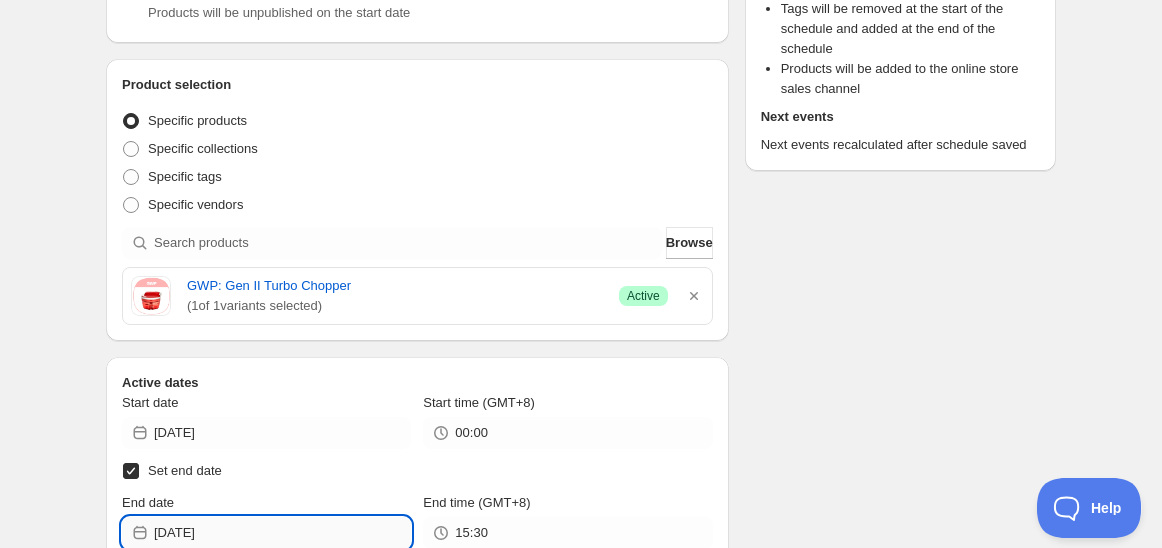 click on "2025-07-29" at bounding box center [282, 533] 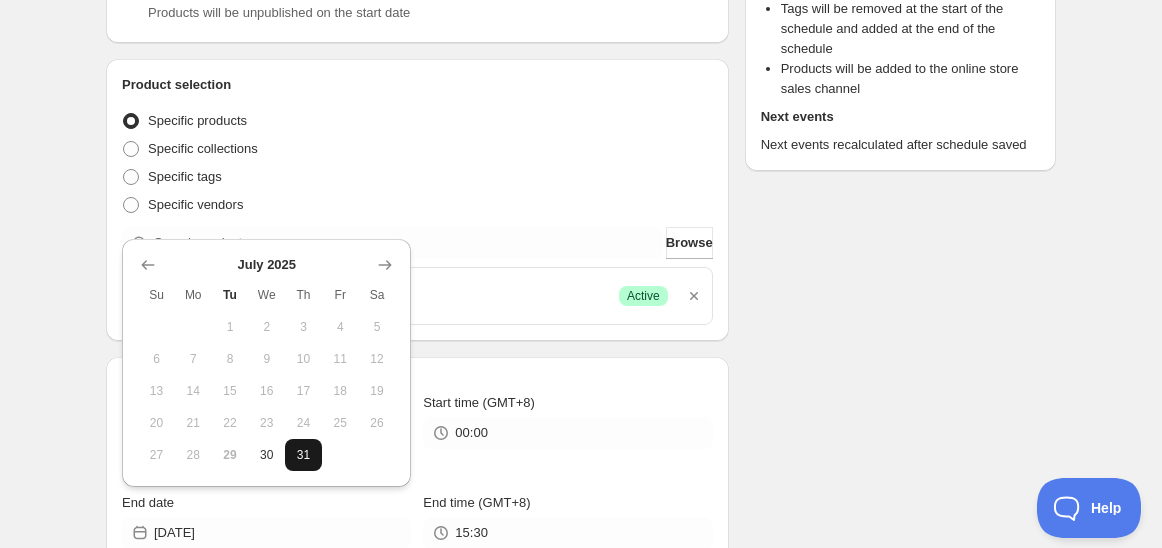 click on "31" at bounding box center [303, 455] 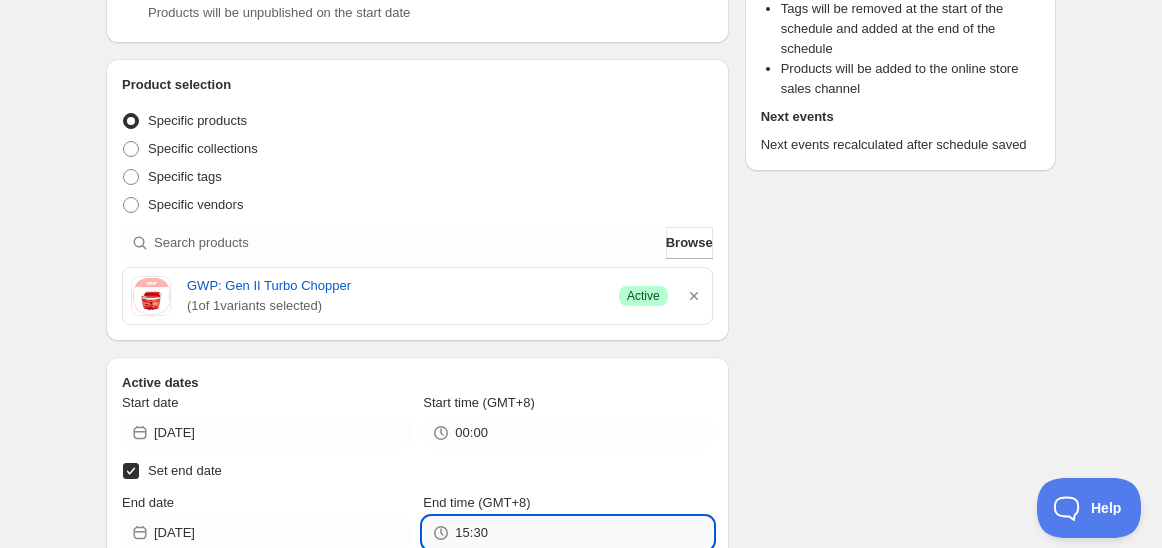 click on "15:30" at bounding box center [583, 533] 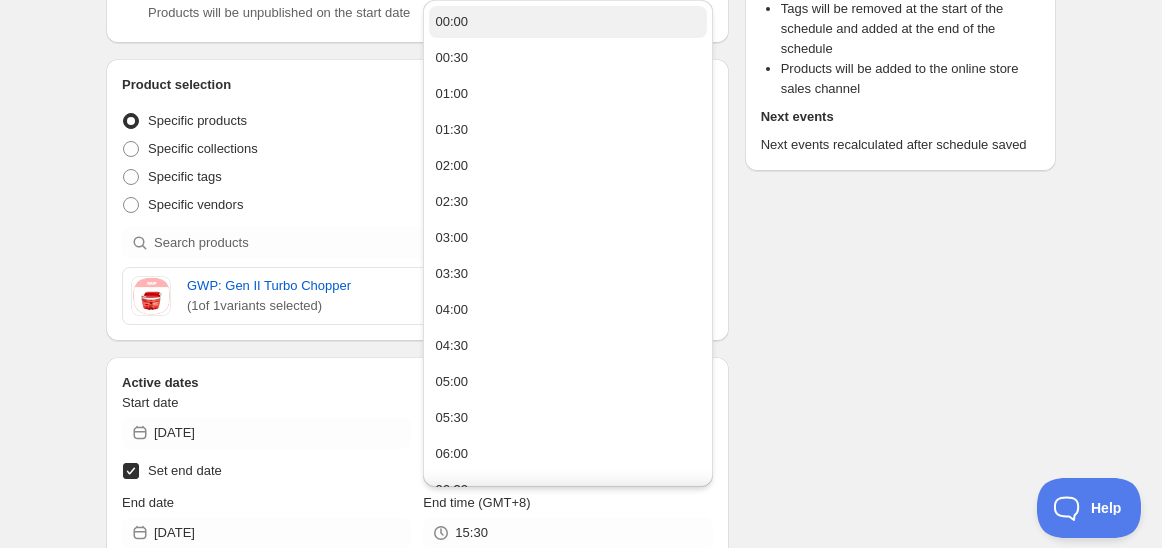 click on "00:00" at bounding box center (567, 22) 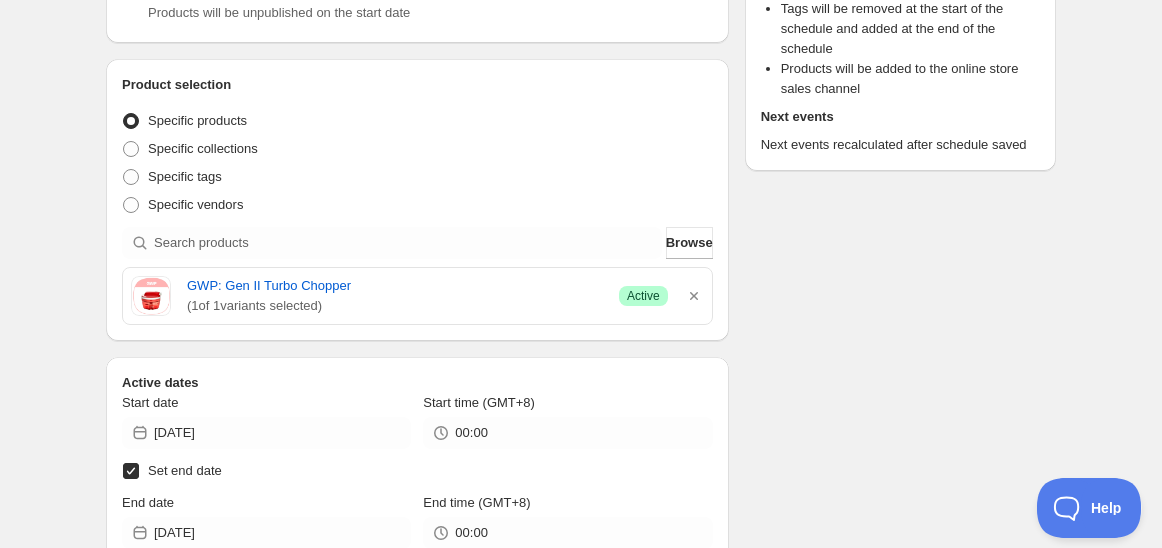 click on "Schedule name Schedule for C7T25GP 30 july Your customers won't see this Action Action Publish product(s) Products will be published on the start date Unpublish product(s) Products will be unpublished on the start date Product selection Entity type Specific products Specific collections Specific tags Specific vendors Browse GWP: Gen II Turbo Chopper ( 1  of   1  variants selected) Success Active Active dates Start date 2025-07-30 Start time (GMT+8) 00:00 Set end date End date 2025-07-31 End time (GMT+8) 00:00 Repeating Repeating Ok Cancel Every 1 Date range Days Weeks Months Years Days Ends Never On specific date After a number of occurances Tags Add/remove tags to products for the duration of the schedule Tag type Add tags at start of schedule, remove at end Remove tags at start of schedule, add at end Tags testing Countdown timer Show a countdown timer on the product page Open theme editor Anything else? Sales channel Add/remove products from online store sales channel Ignore products with status Summary" at bounding box center [573, 608] 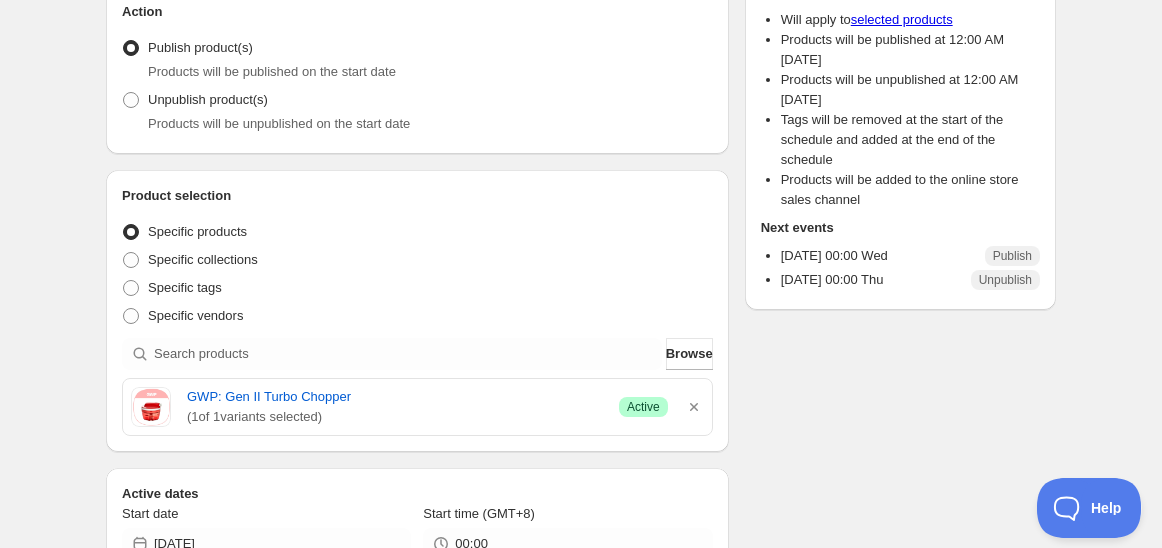 scroll, scrollTop: 0, scrollLeft: 0, axis: both 